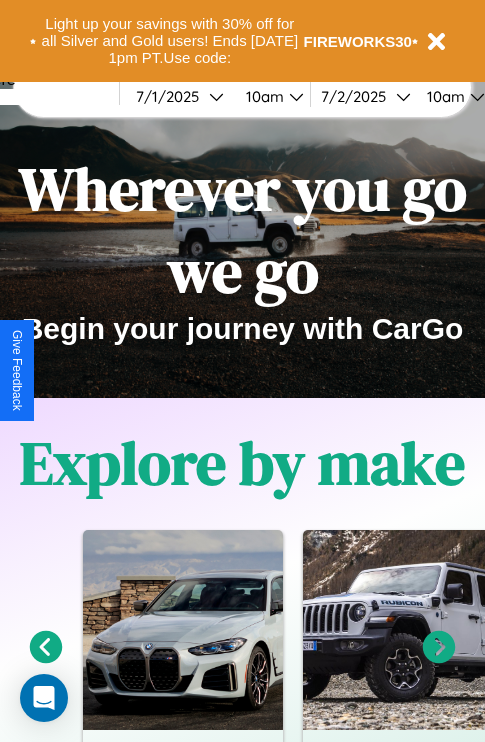 scroll, scrollTop: 308, scrollLeft: 0, axis: vertical 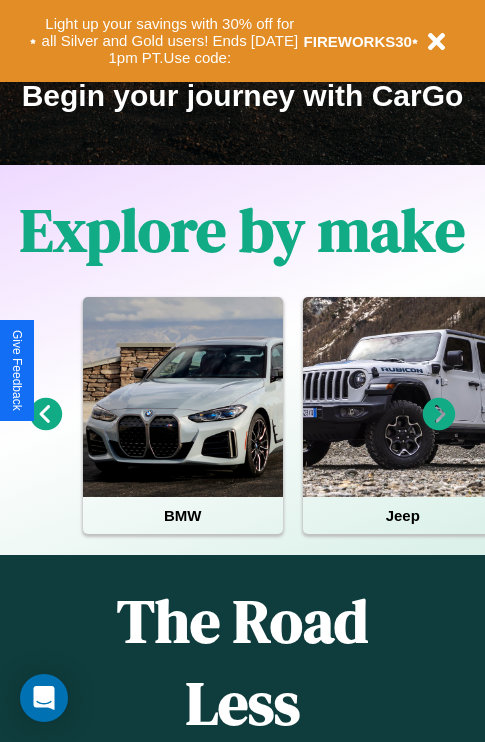 click 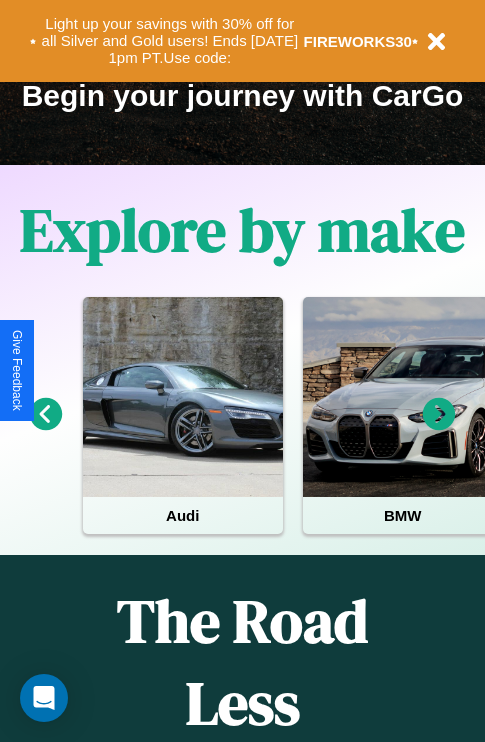 click 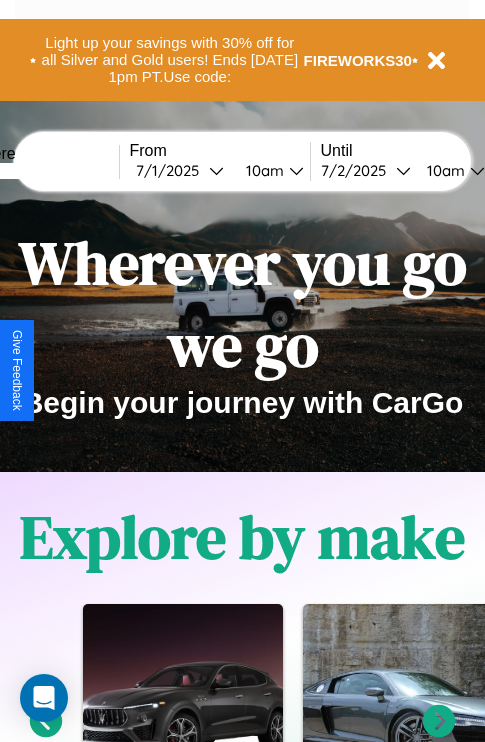 scroll, scrollTop: 0, scrollLeft: 0, axis: both 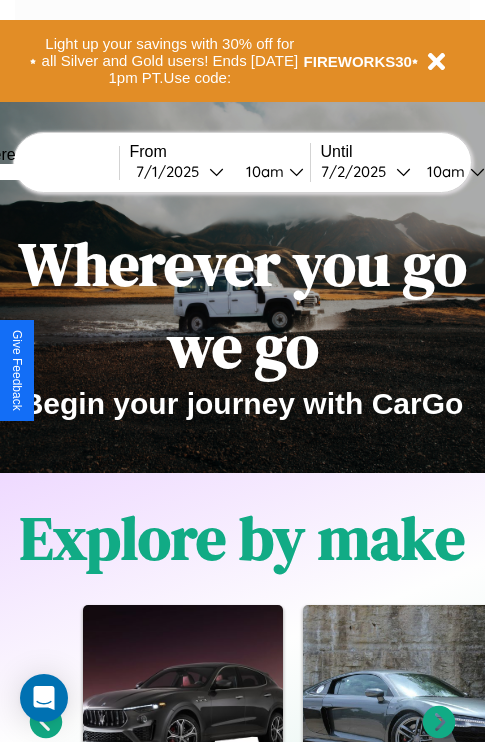 click at bounding box center [44, 172] 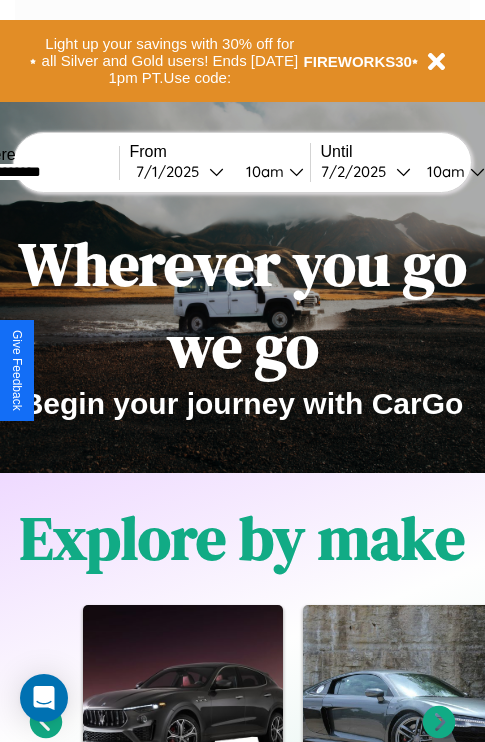 type on "**********" 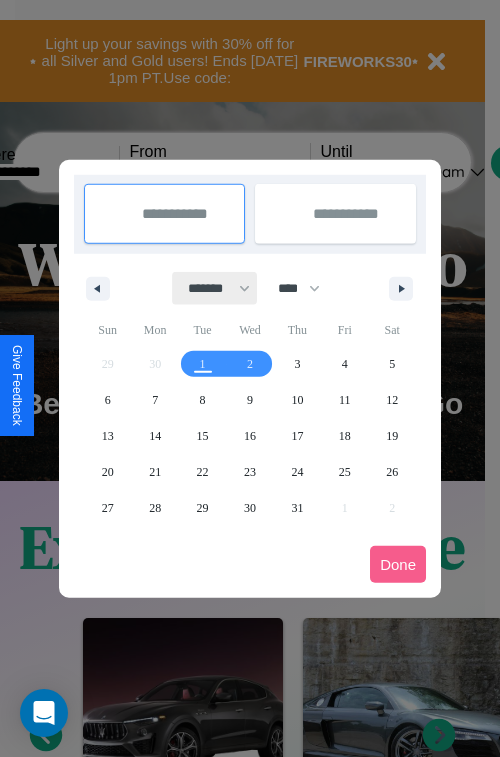 click on "******* ******** ***** ***** *** **** **** ****** ********* ******* ******** ********" at bounding box center (215, 288) 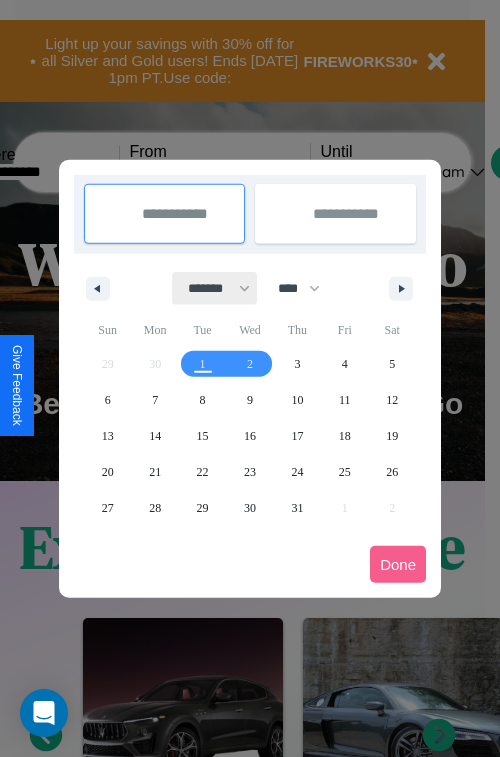 select on "*" 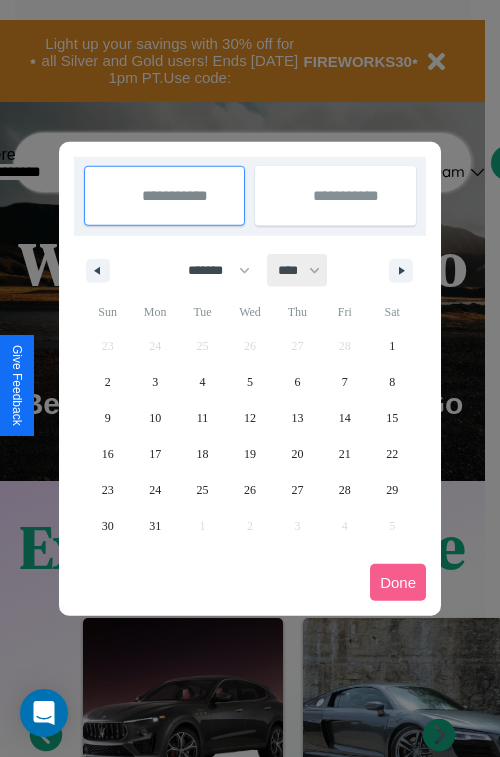 click on "**** **** **** **** **** **** **** **** **** **** **** **** **** **** **** **** **** **** **** **** **** **** **** **** **** **** **** **** **** **** **** **** **** **** **** **** **** **** **** **** **** **** **** **** **** **** **** **** **** **** **** **** **** **** **** **** **** **** **** **** **** **** **** **** **** **** **** **** **** **** **** **** **** **** **** **** **** **** **** **** **** **** **** **** **** **** **** **** **** **** **** **** **** **** **** **** **** **** **** **** **** **** **** **** **** **** **** **** **** **** **** **** **** **** **** **** **** **** **** **** ****" at bounding box center [298, 270] 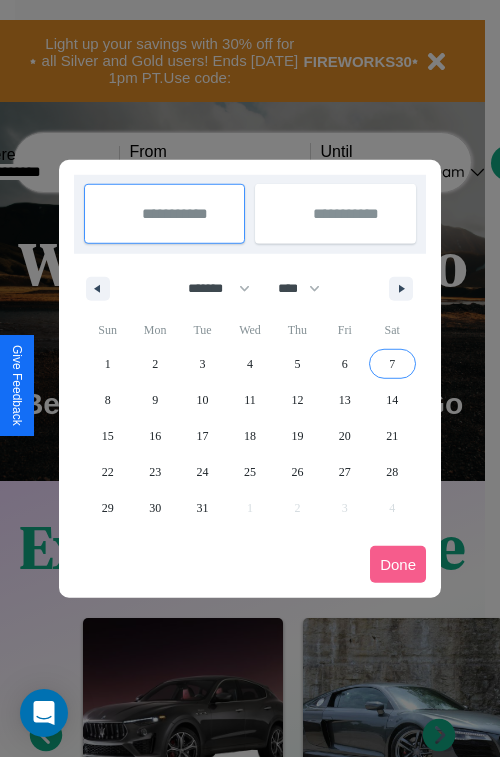 click on "7" at bounding box center [392, 364] 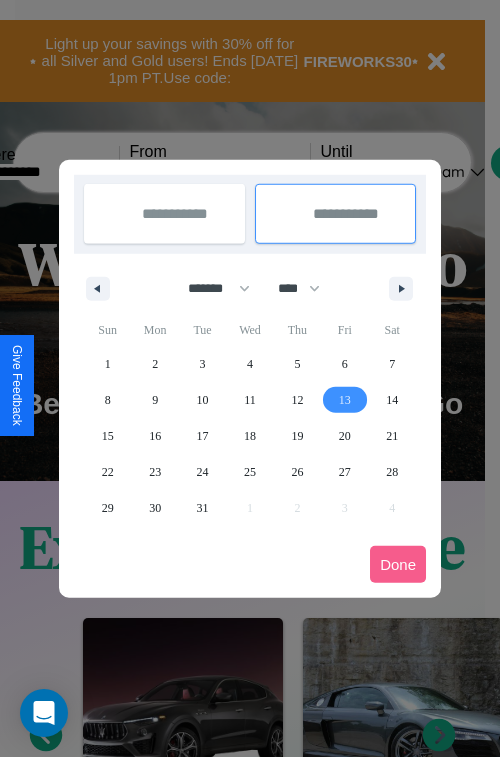 click on "13" at bounding box center [345, 400] 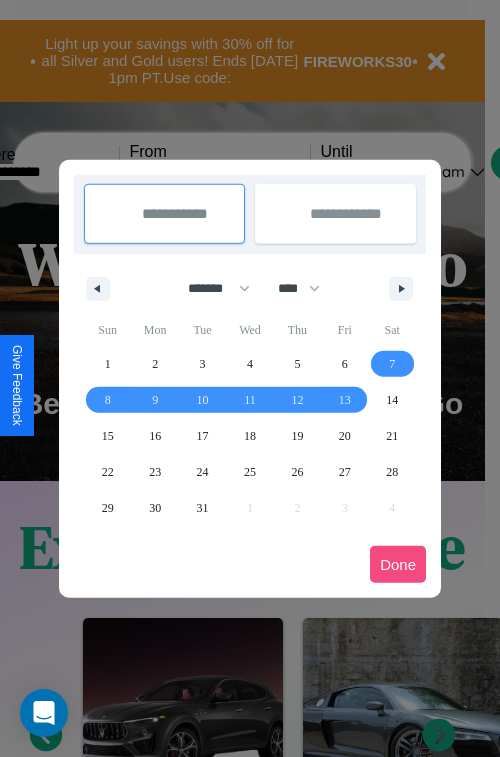 click on "Done" at bounding box center [398, 564] 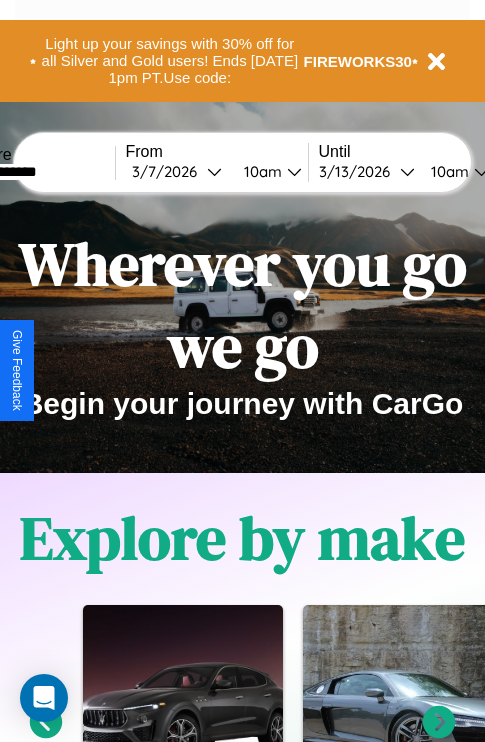 scroll, scrollTop: 0, scrollLeft: 70, axis: horizontal 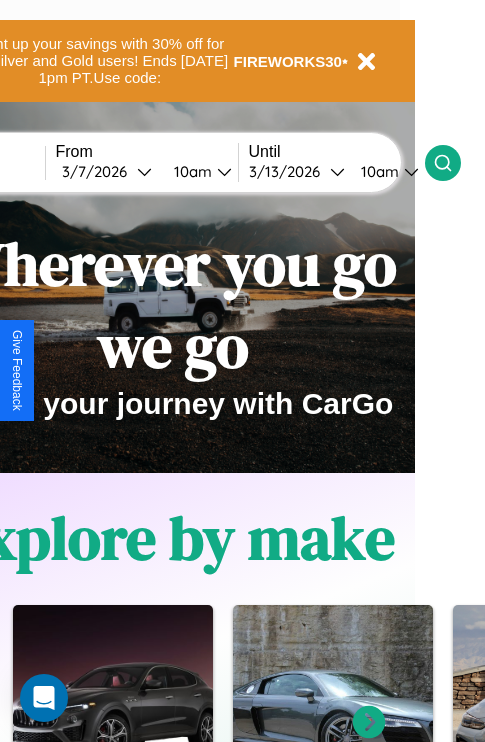 click 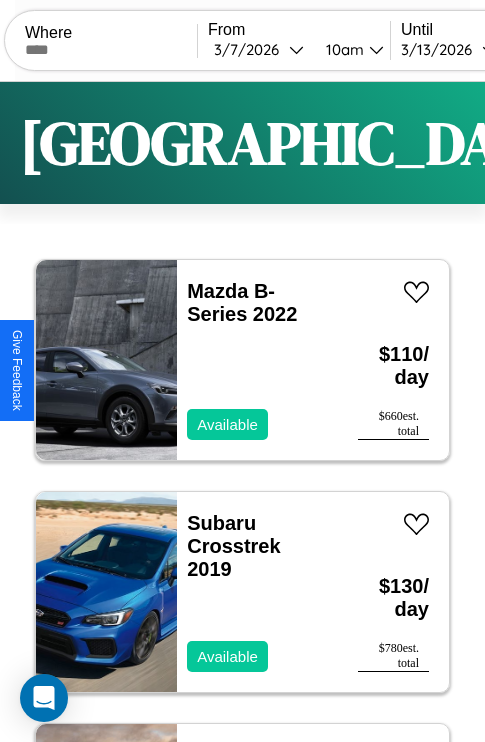 scroll, scrollTop: 66, scrollLeft: 0, axis: vertical 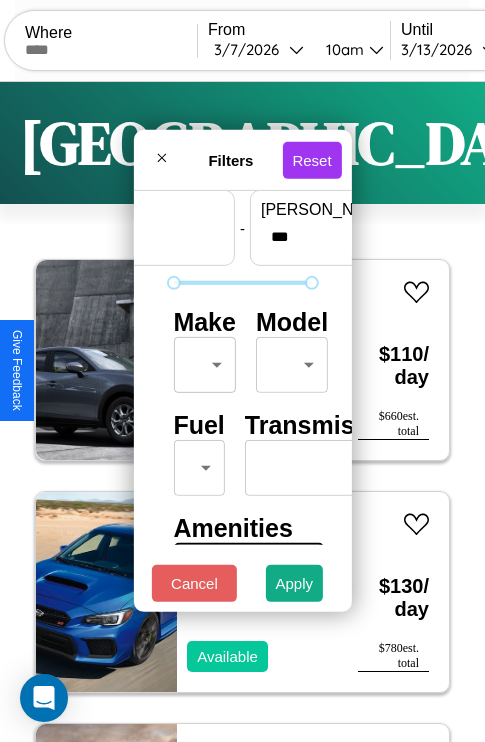 click on "CarGo Where From [DATE] 10am Until [DATE] 10am Become a Host Login Sign Up Philadelphia Filters 136  cars in this area These cars can be picked up in this city. Mazda   B-Series   2022 Available $ 110  / day $ 660  est. total Subaru   Crosstrek   2019 Available $ 130  / day $ 780  est. total Jaguar   XK   2014 Available $ 200  / day $ 1200  est. total Mercedes   L1117   2014 Available $ 60  / day $ 360  est. total Lincoln   Navigator   2020 Available $ 80  / day $ 480  est. total Chevrolet   C7   2016 Available $ 50  / day $ 300  est. total Hummer   H3   2016 Available $ 30  / day $ 180  est. total Tesla   Model S   2016 Available $ 160  / day $ 960  est. total Maserati   TC   2017 Available $ 140  / day $ 840  est. total Tesla   Model S   2019 Available $ 40  / day $ 240  est. total Kia   Spectra   2022 Available $ 90  / day $ 540  est. total Kia   Miami   2020 Available $ 120  / day $ 720  est. total Subaru   BRZ   2021 Available $ 160  / day $ 960  est. total Buick   Envision   2024 Available" at bounding box center [242, 412] 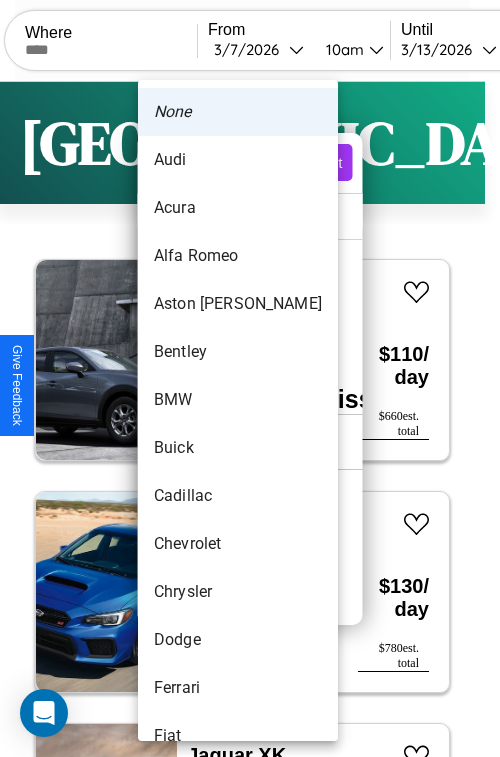 click on "BMW" at bounding box center (238, 400) 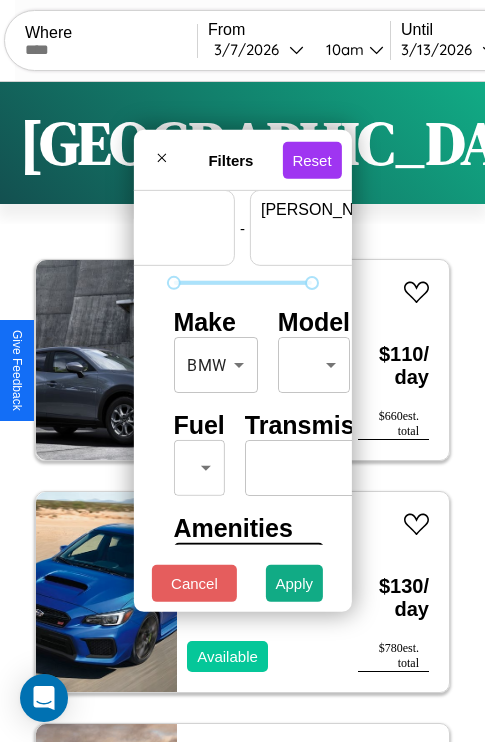 scroll, scrollTop: 59, scrollLeft: 124, axis: both 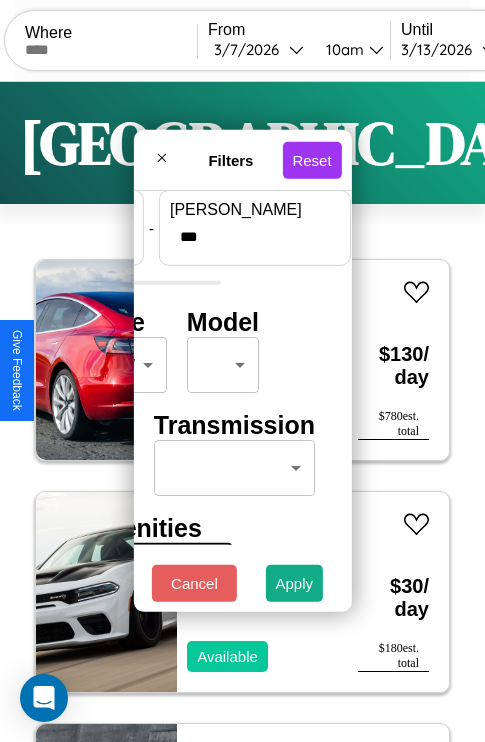 type on "***" 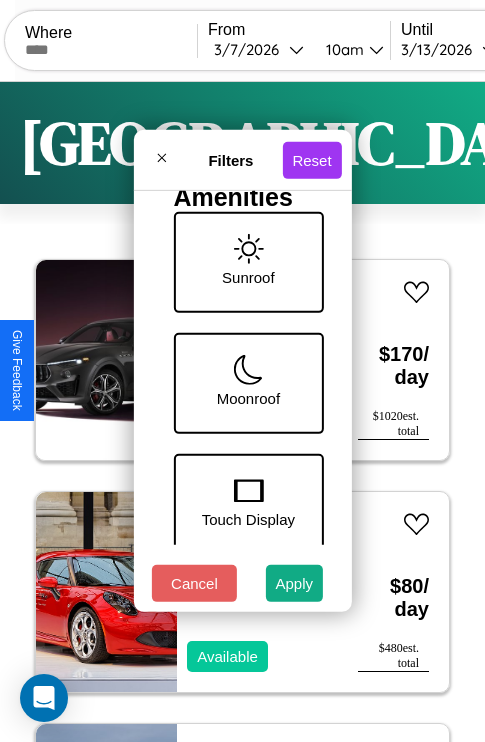 scroll, scrollTop: 651, scrollLeft: 0, axis: vertical 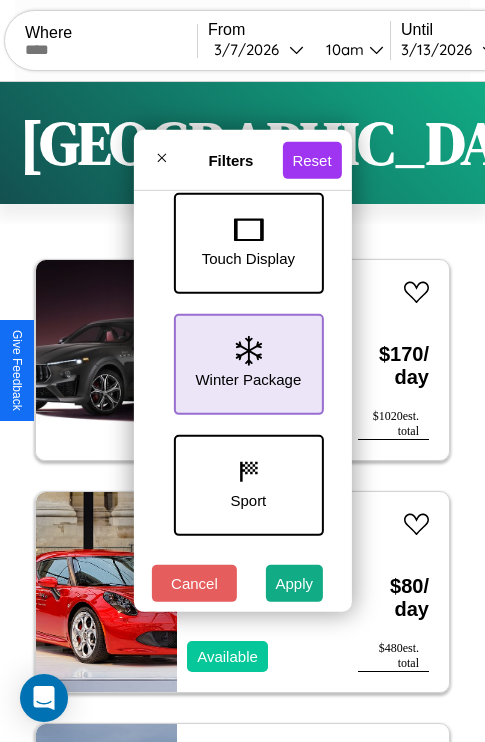 type on "**" 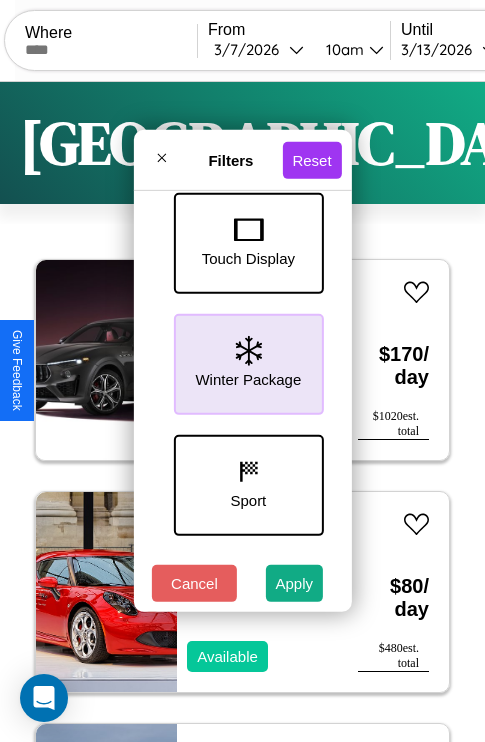 scroll, scrollTop: 772, scrollLeft: 0, axis: vertical 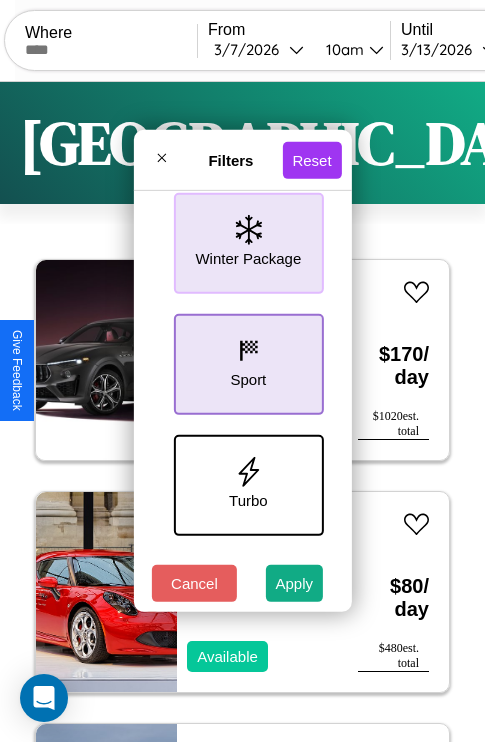 click 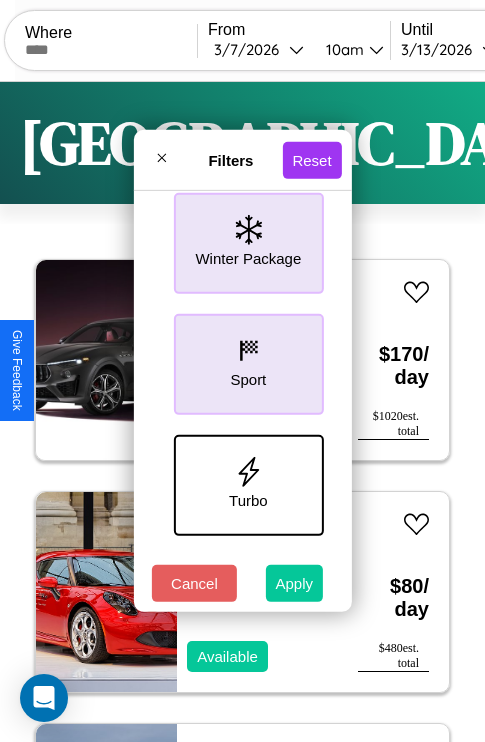 click on "Apply" at bounding box center [295, 583] 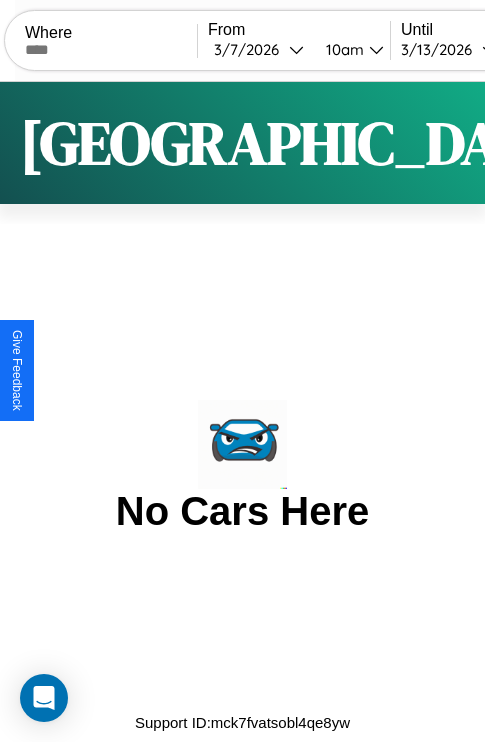 click on "Filters" at bounding box center [640, 143] 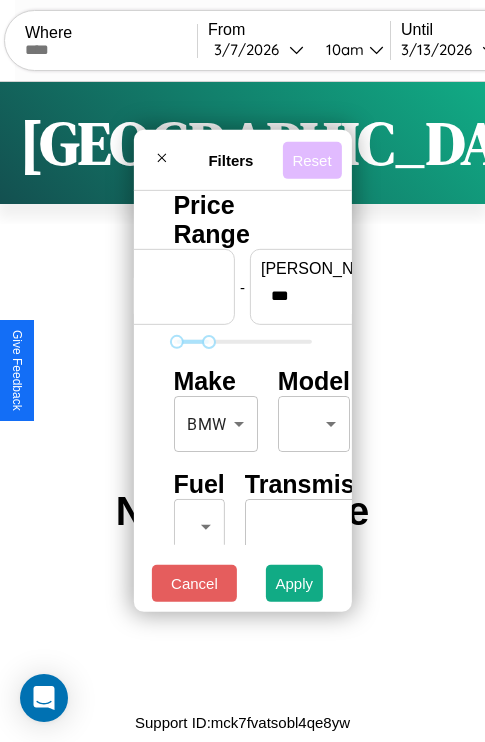 click on "Reset" at bounding box center [311, 159] 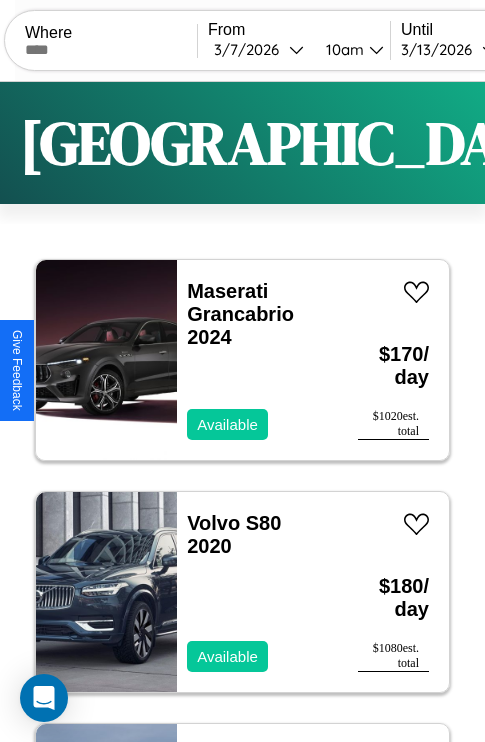 scroll, scrollTop: 94, scrollLeft: 0, axis: vertical 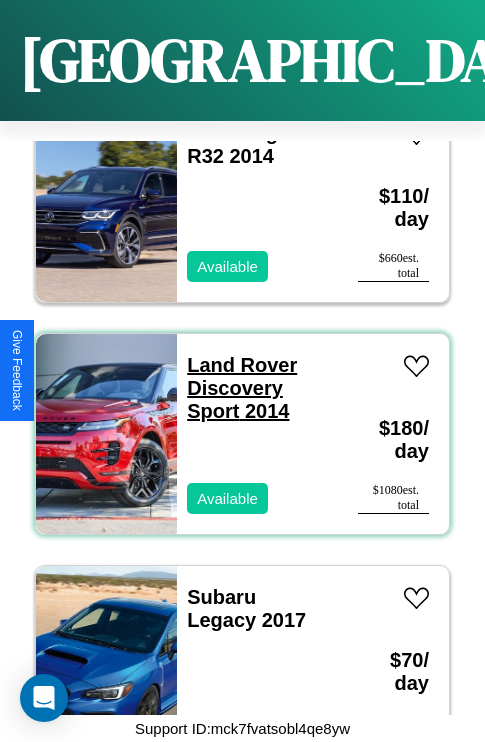 click on "Land Rover   Discovery Sport   2014" at bounding box center (242, 388) 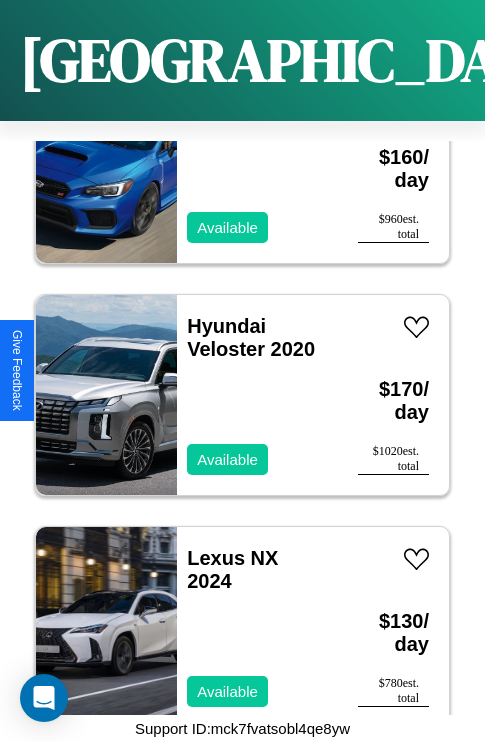 scroll, scrollTop: 3323, scrollLeft: 0, axis: vertical 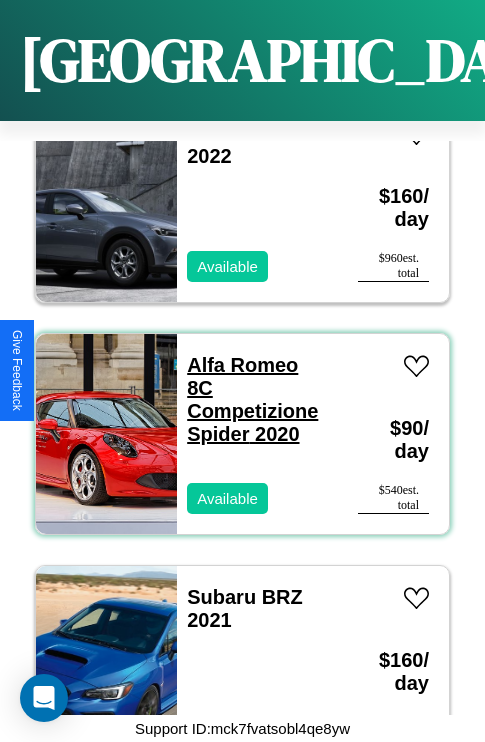 click on "Alfa Romeo   8C Competizione Spider   2020" at bounding box center [252, 399] 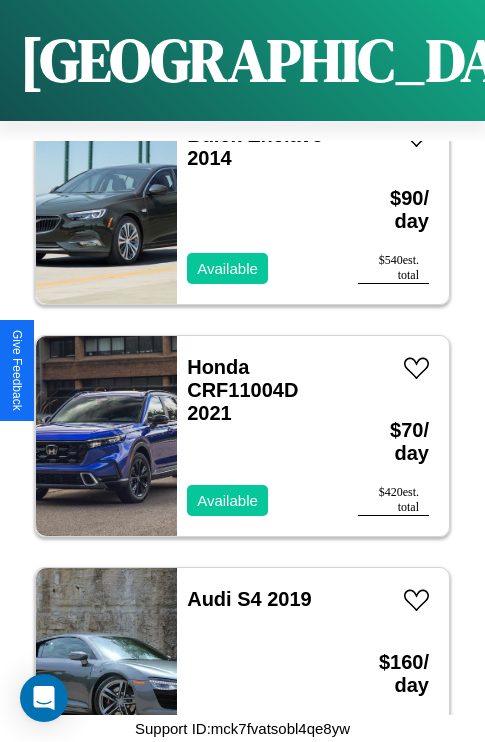 scroll, scrollTop: 5179, scrollLeft: 0, axis: vertical 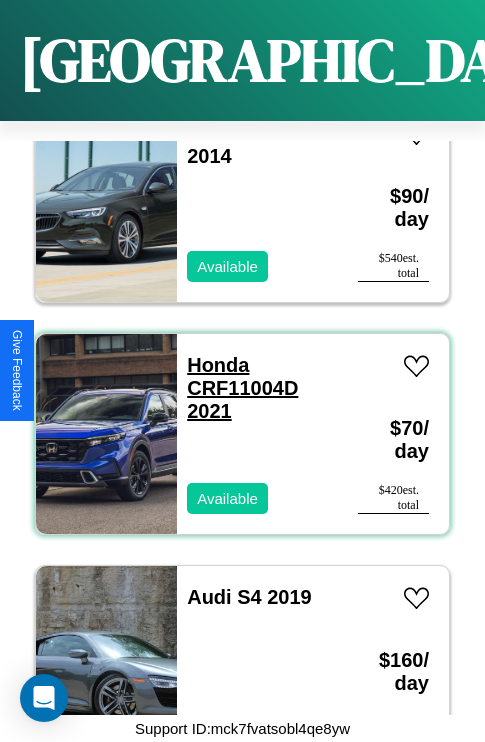 click on "Honda   CRF11004D   2021" at bounding box center [242, 388] 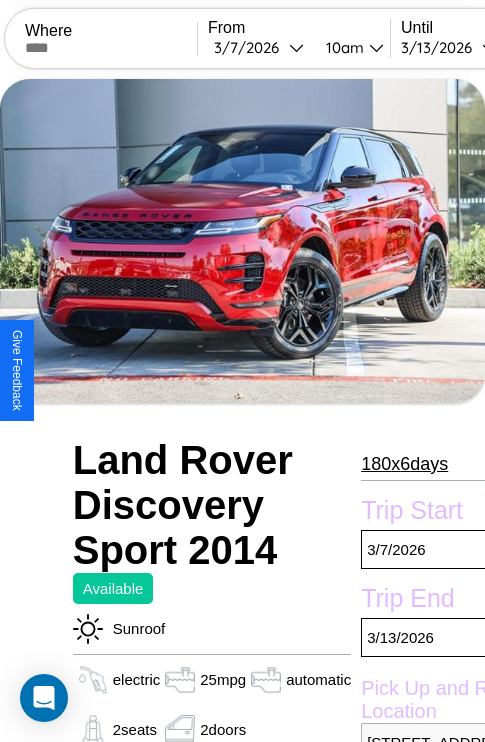 scroll, scrollTop: 901, scrollLeft: 0, axis: vertical 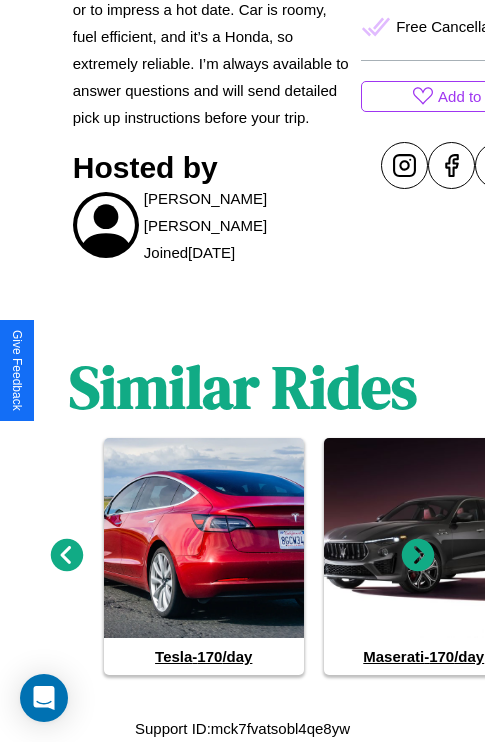 click 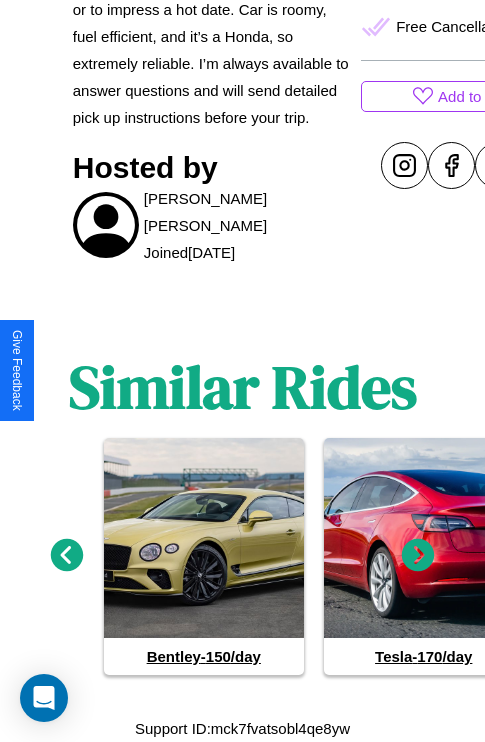 click 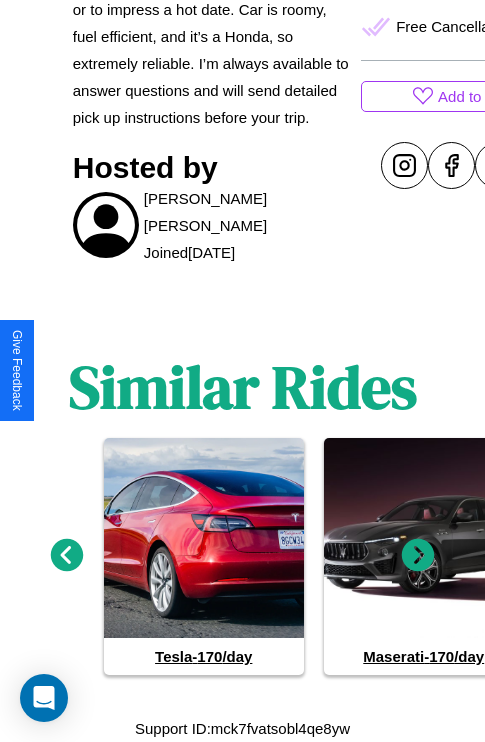 click 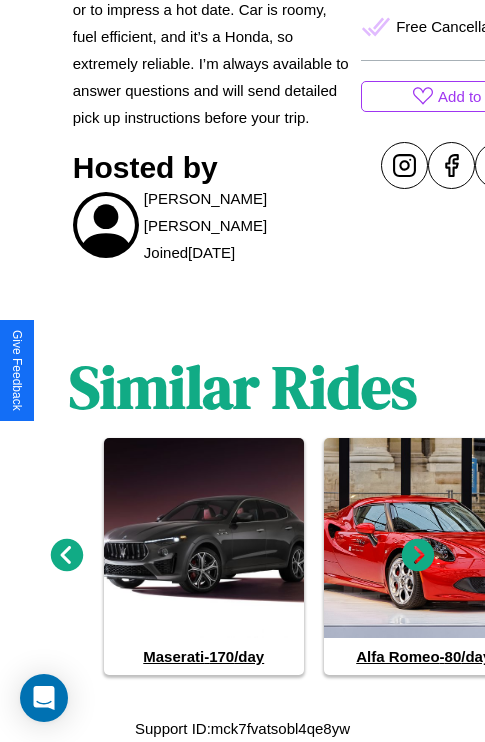 click 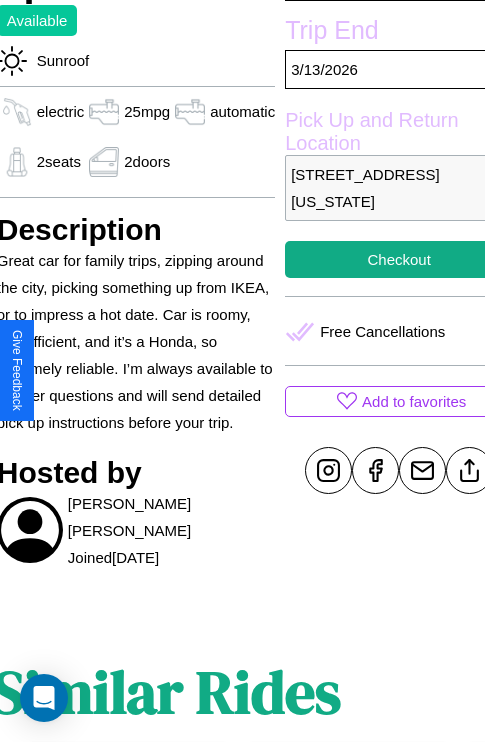 scroll, scrollTop: 485, scrollLeft: 96, axis: both 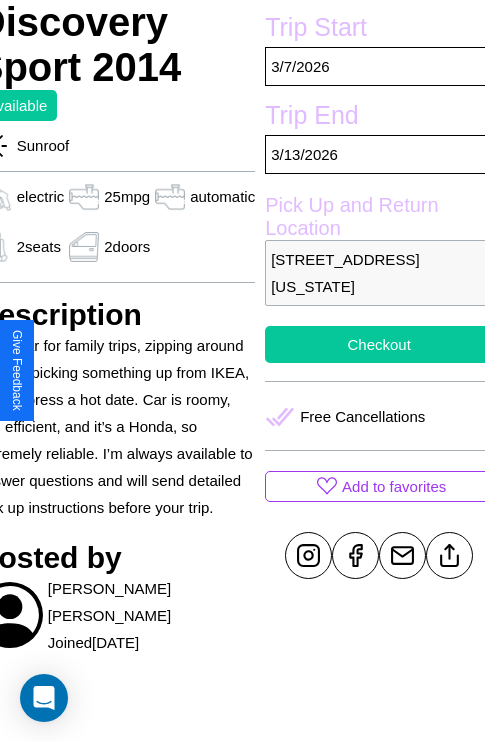 click on "Checkout" at bounding box center [379, 344] 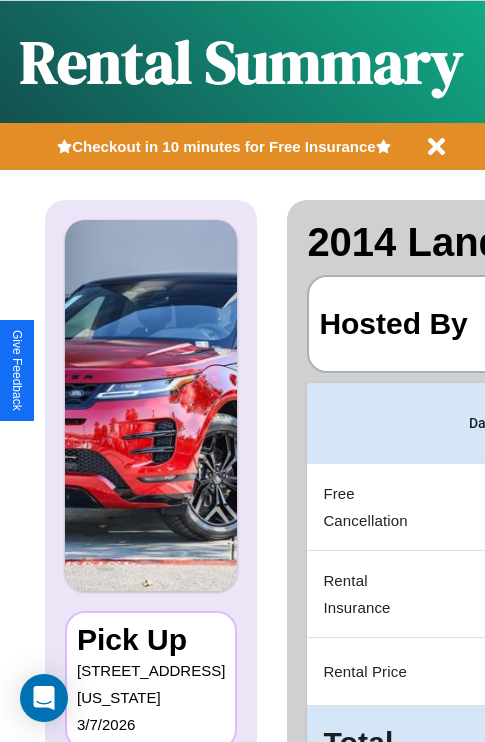 scroll, scrollTop: 0, scrollLeft: 397, axis: horizontal 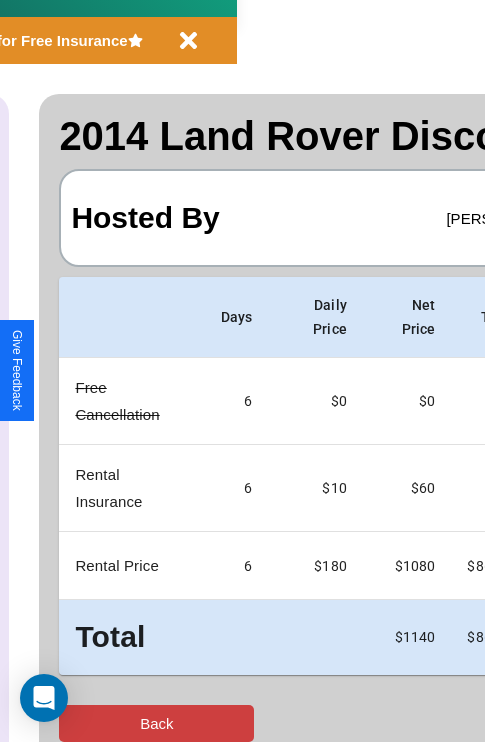 click on "Back" at bounding box center (156, 723) 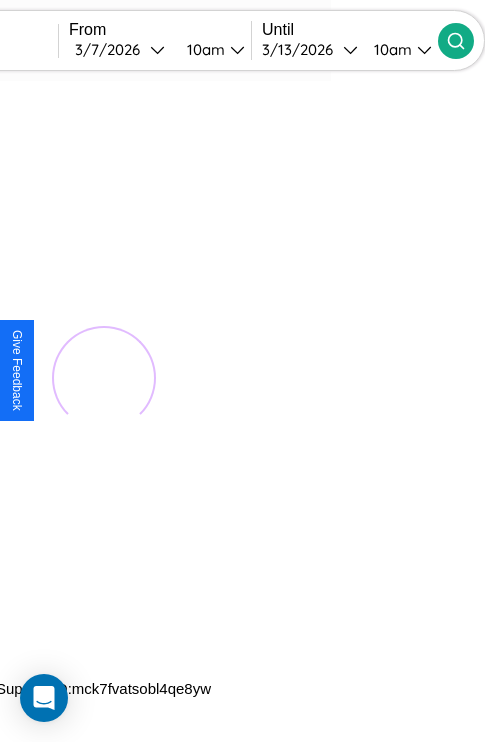 scroll, scrollTop: 0, scrollLeft: 0, axis: both 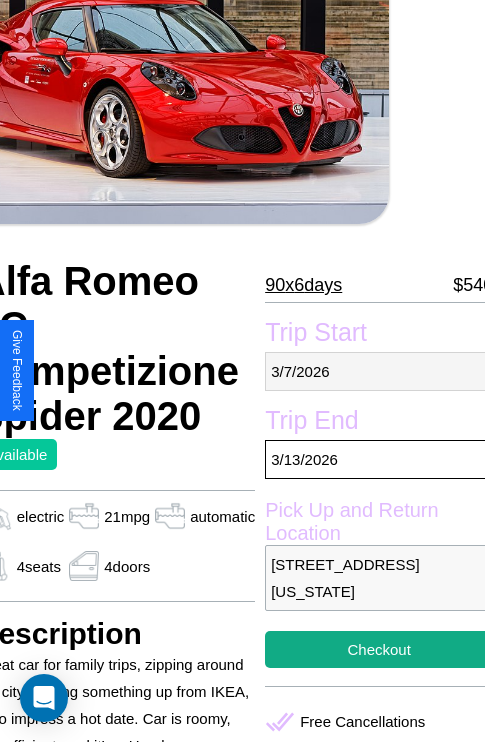 click on "3 / 7 / 2026" at bounding box center (379, 371) 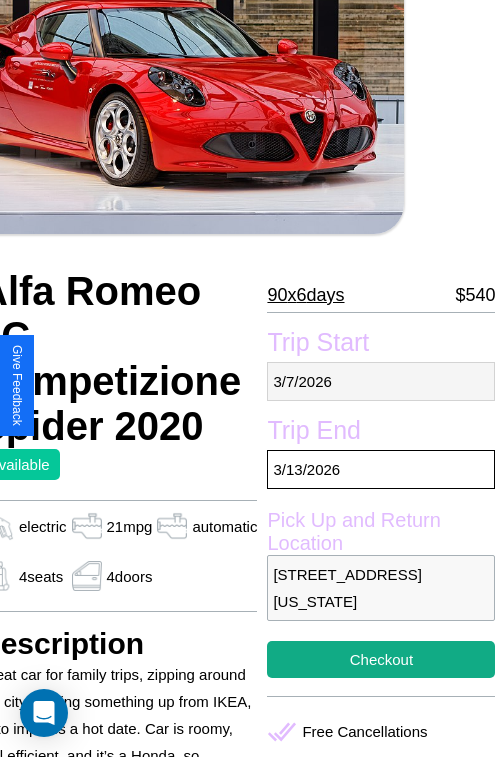 select on "*" 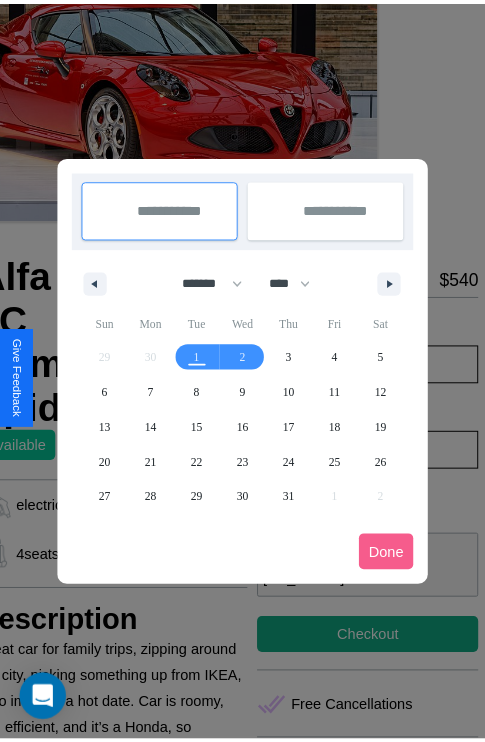 scroll, scrollTop: 0, scrollLeft: 96, axis: horizontal 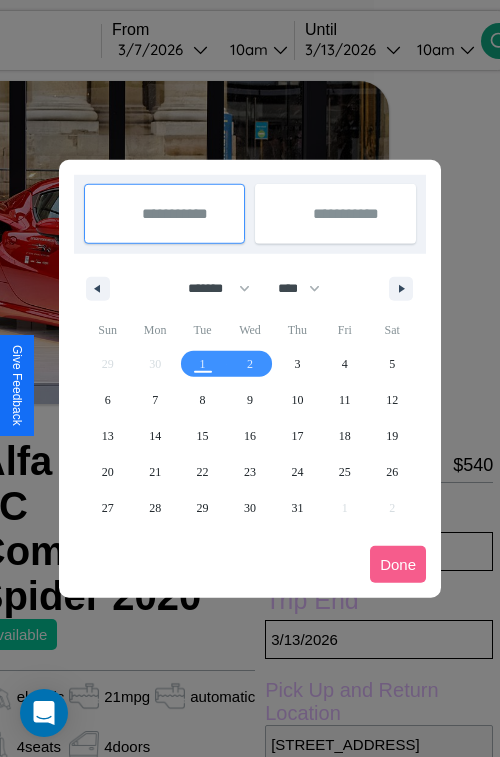 click at bounding box center (250, 378) 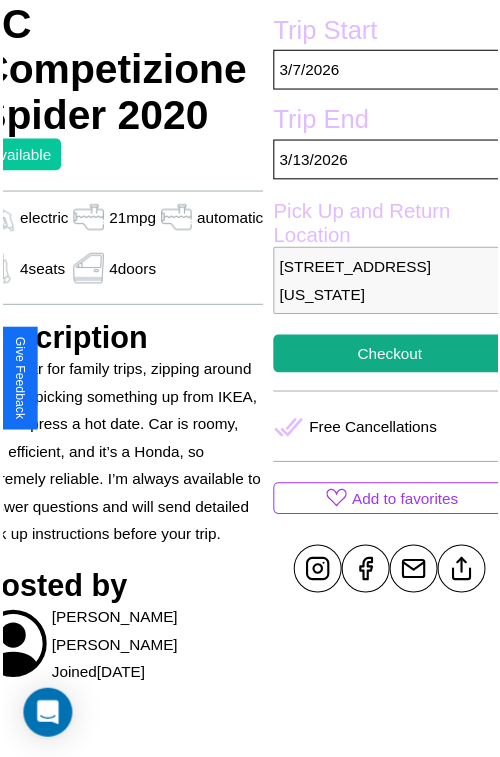 scroll, scrollTop: 485, scrollLeft: 96, axis: both 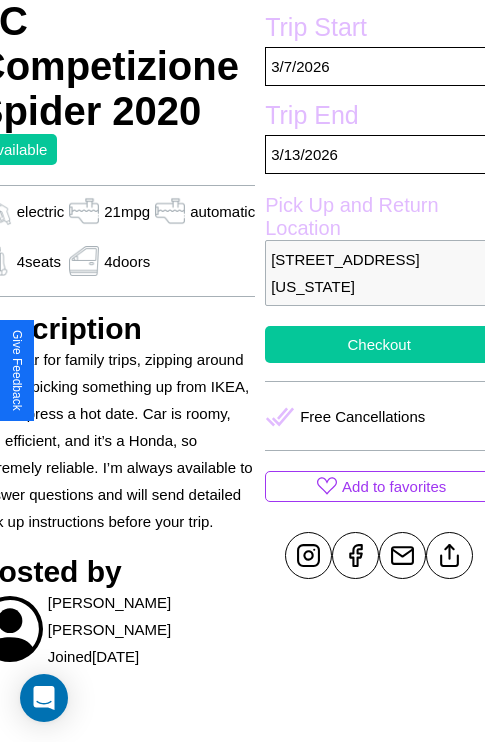 click on "Checkout" at bounding box center (379, 344) 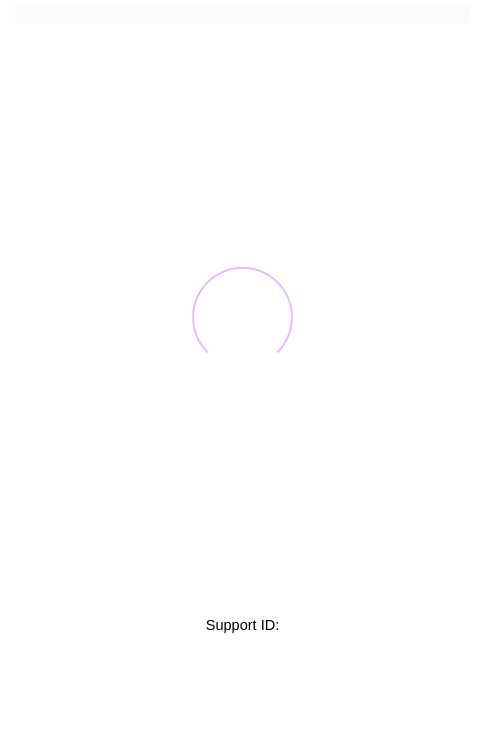 scroll, scrollTop: 0, scrollLeft: 0, axis: both 